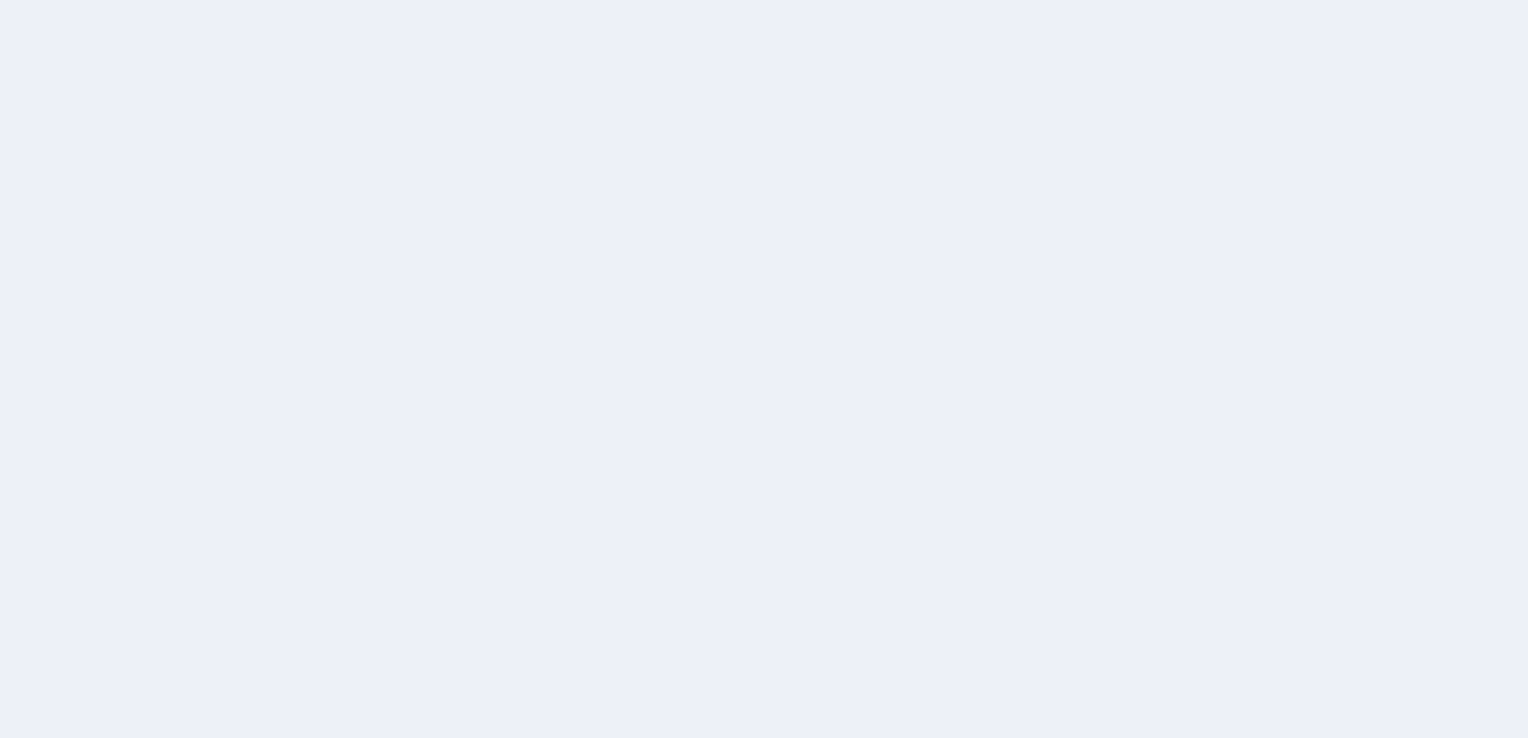 scroll, scrollTop: 0, scrollLeft: 0, axis: both 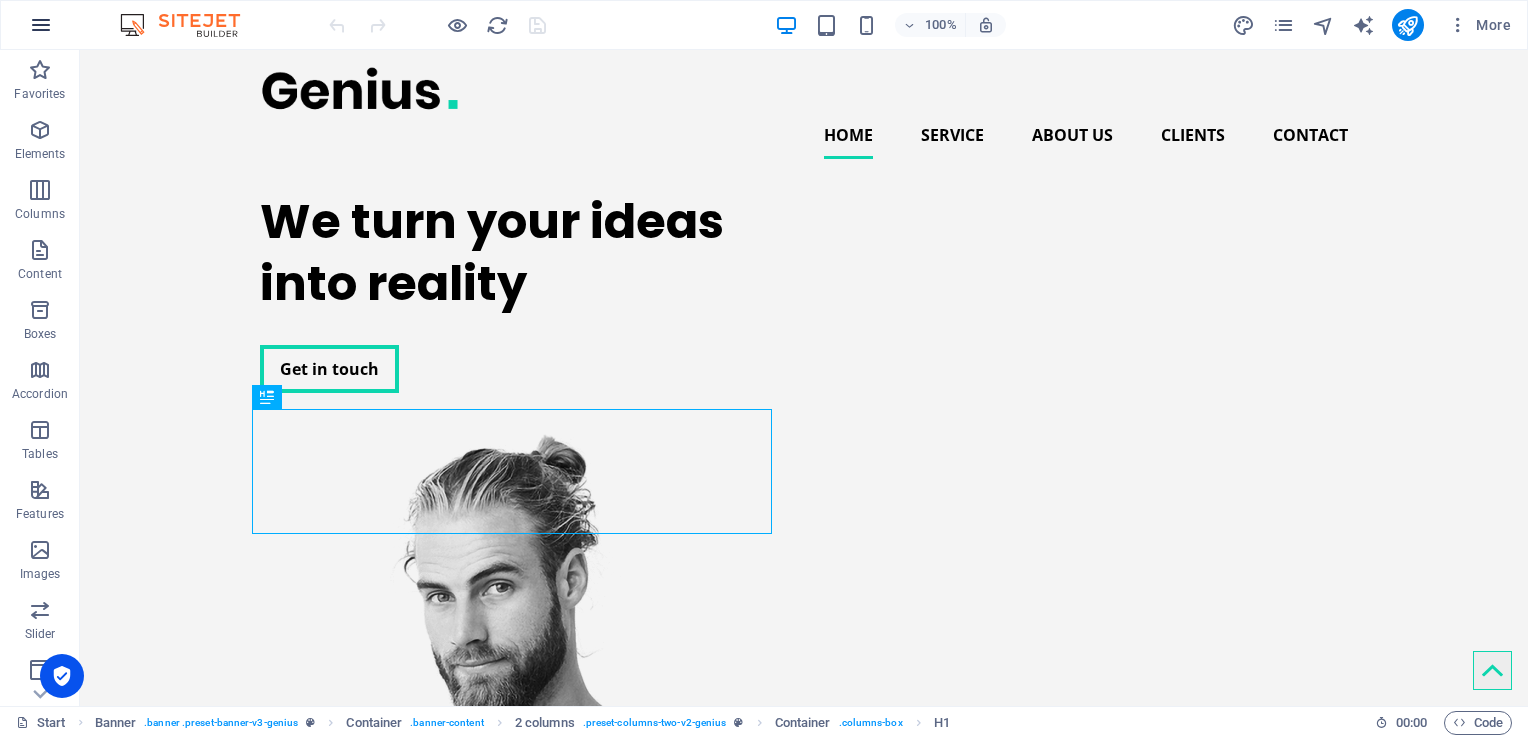 click at bounding box center [41, 25] 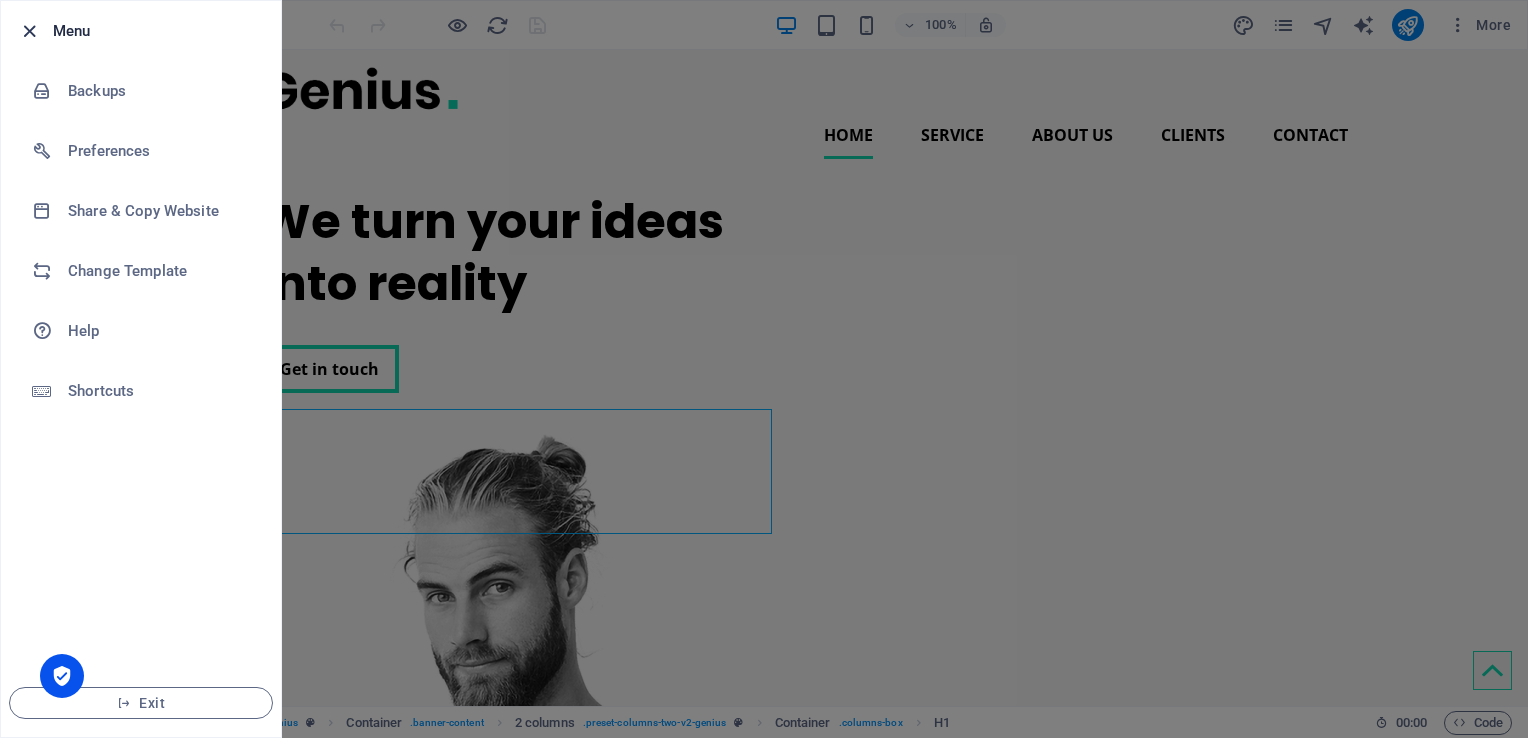click at bounding box center [29, 31] 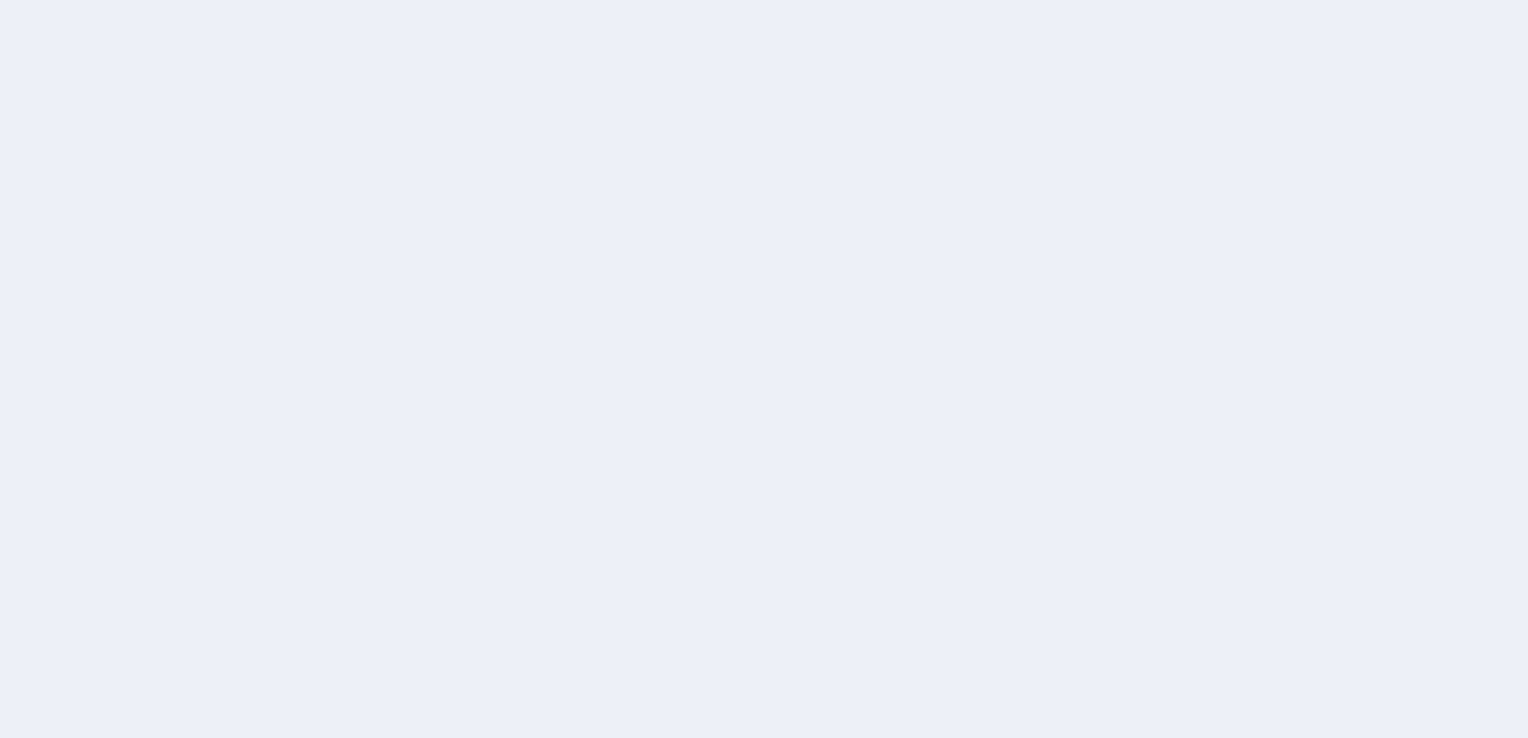 scroll, scrollTop: 0, scrollLeft: 0, axis: both 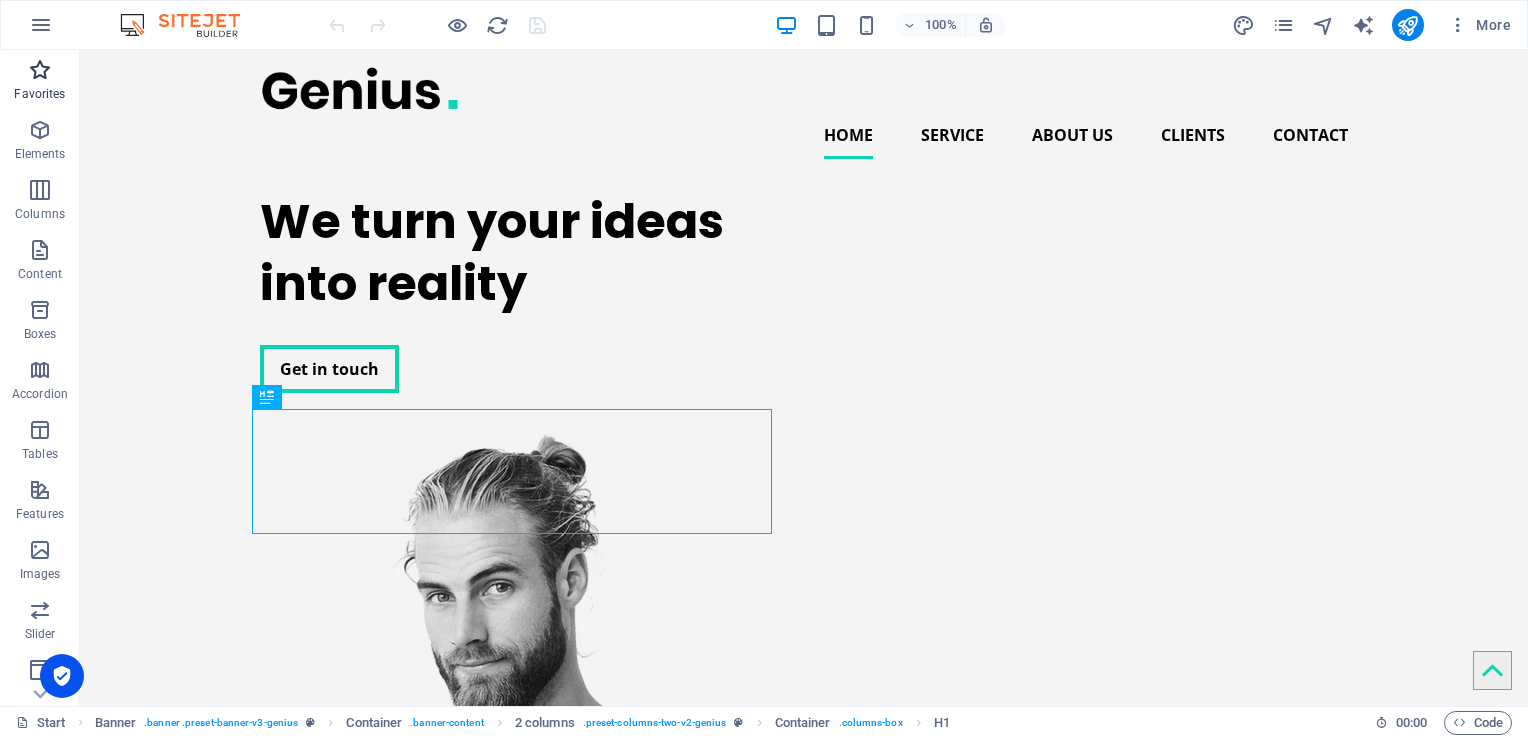click at bounding box center (40, 70) 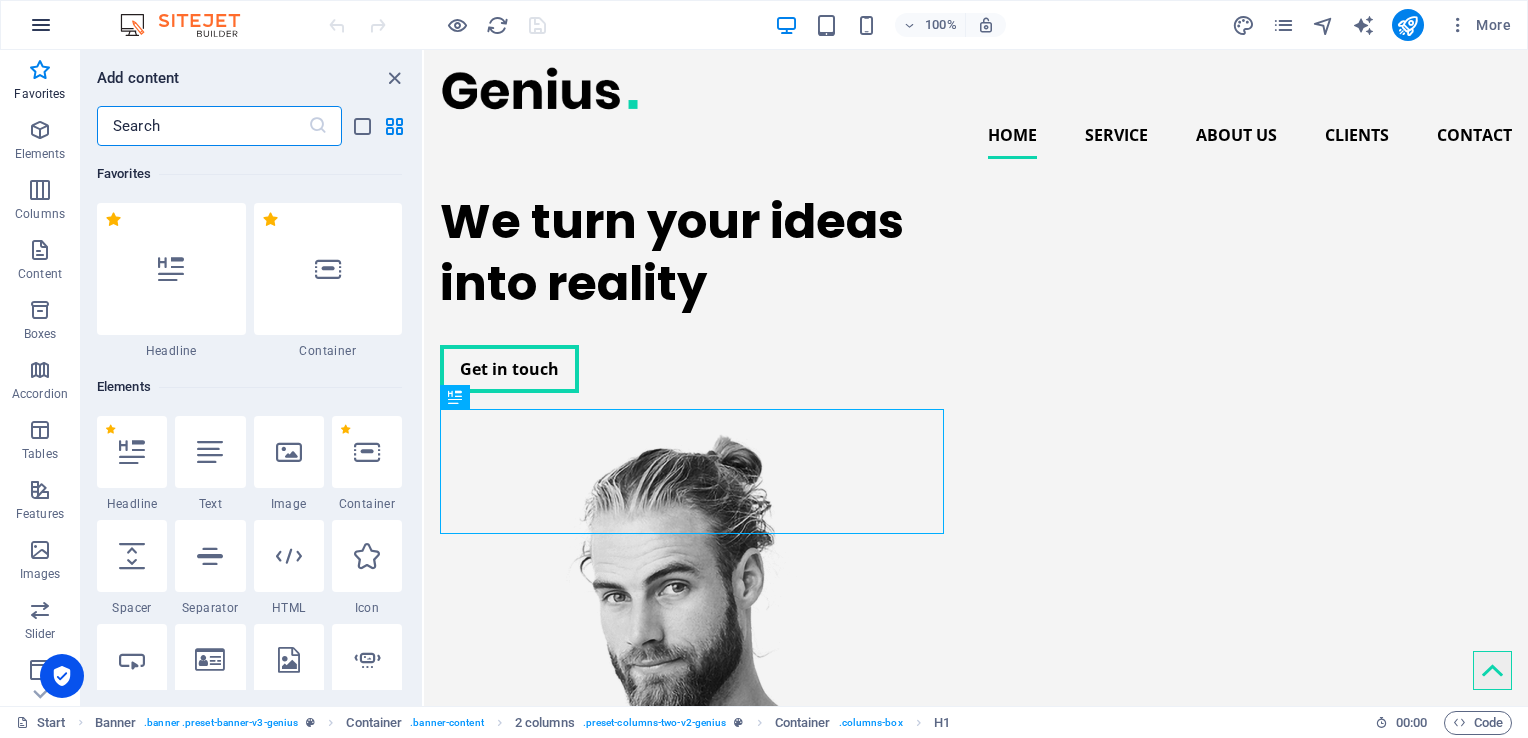 click at bounding box center (41, 25) 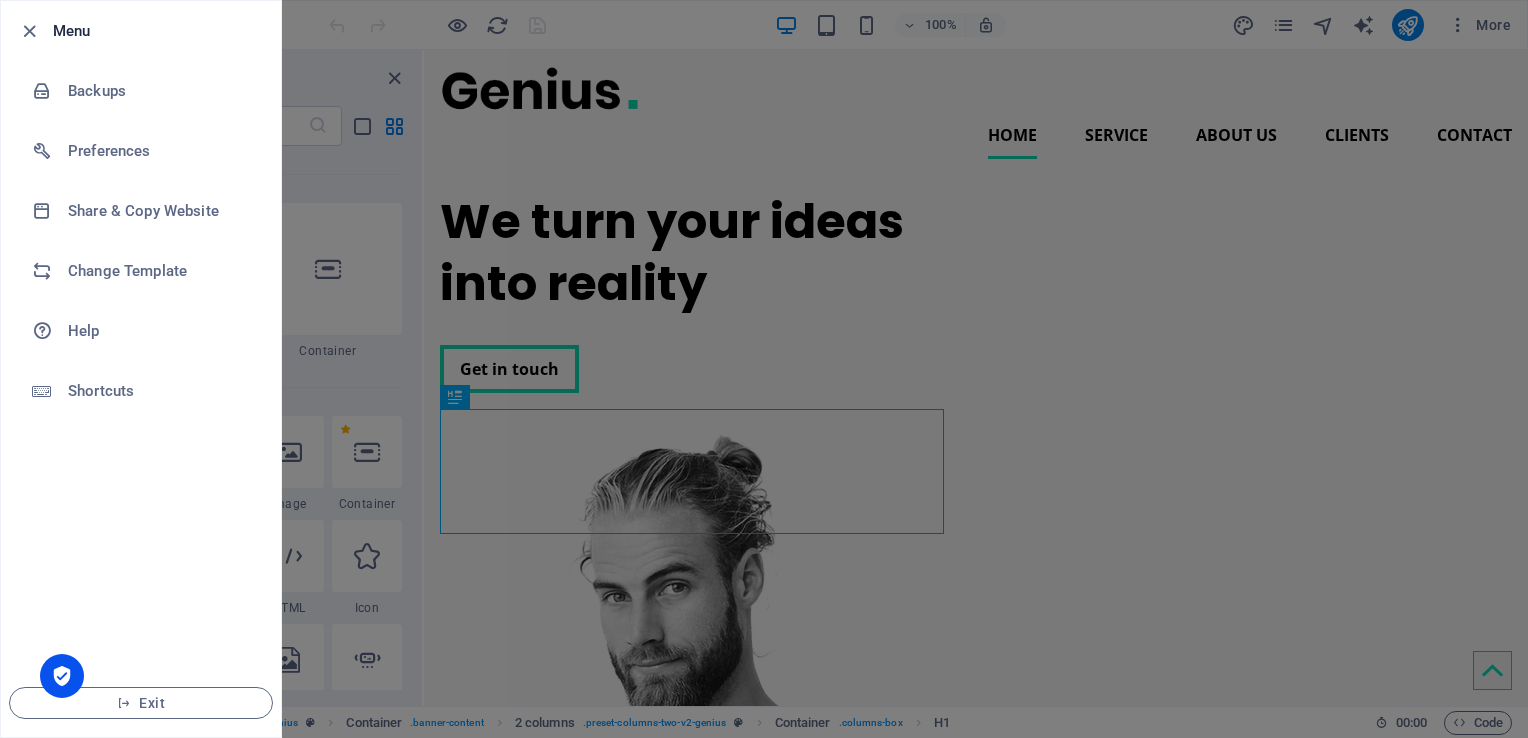 click at bounding box center (764, 369) 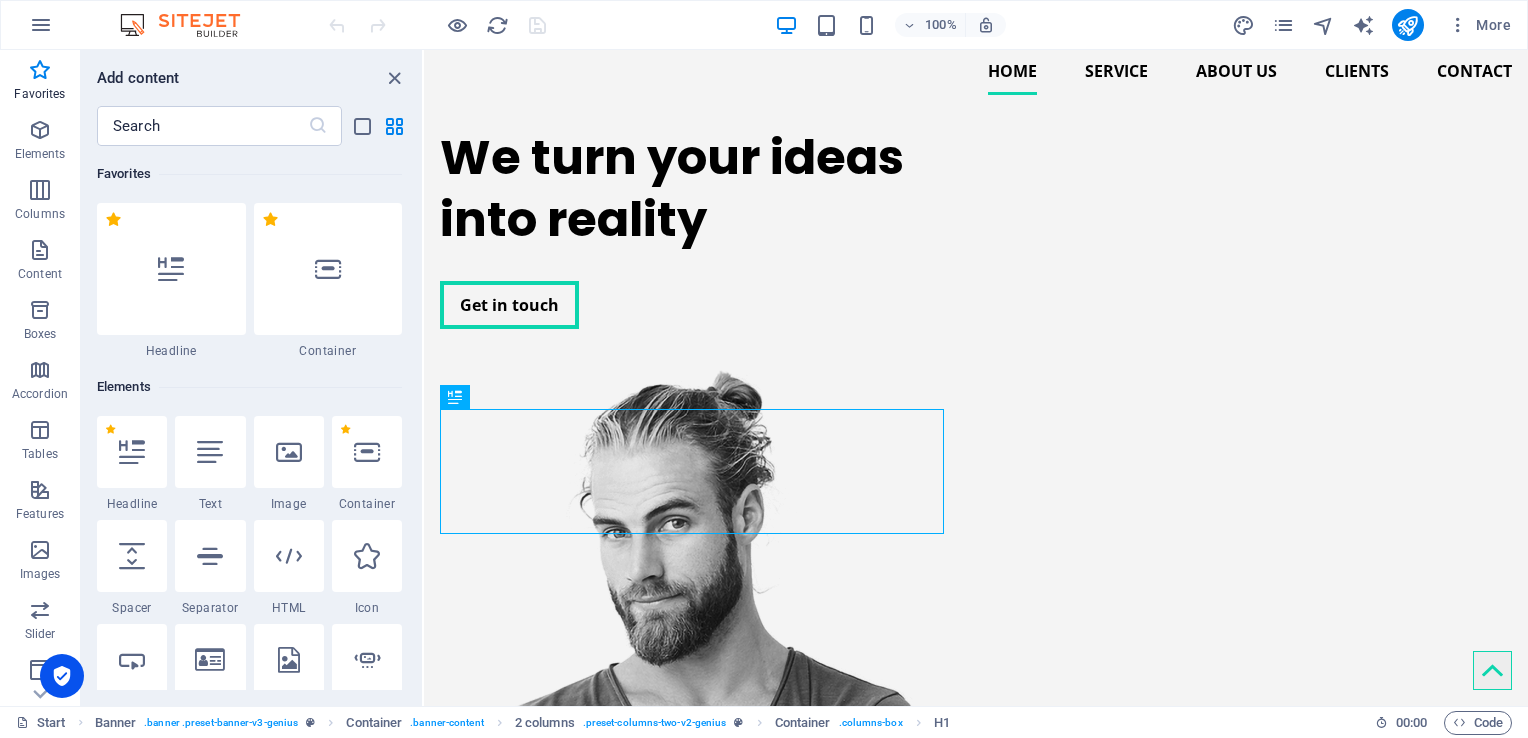 scroll, scrollTop: 0, scrollLeft: 0, axis: both 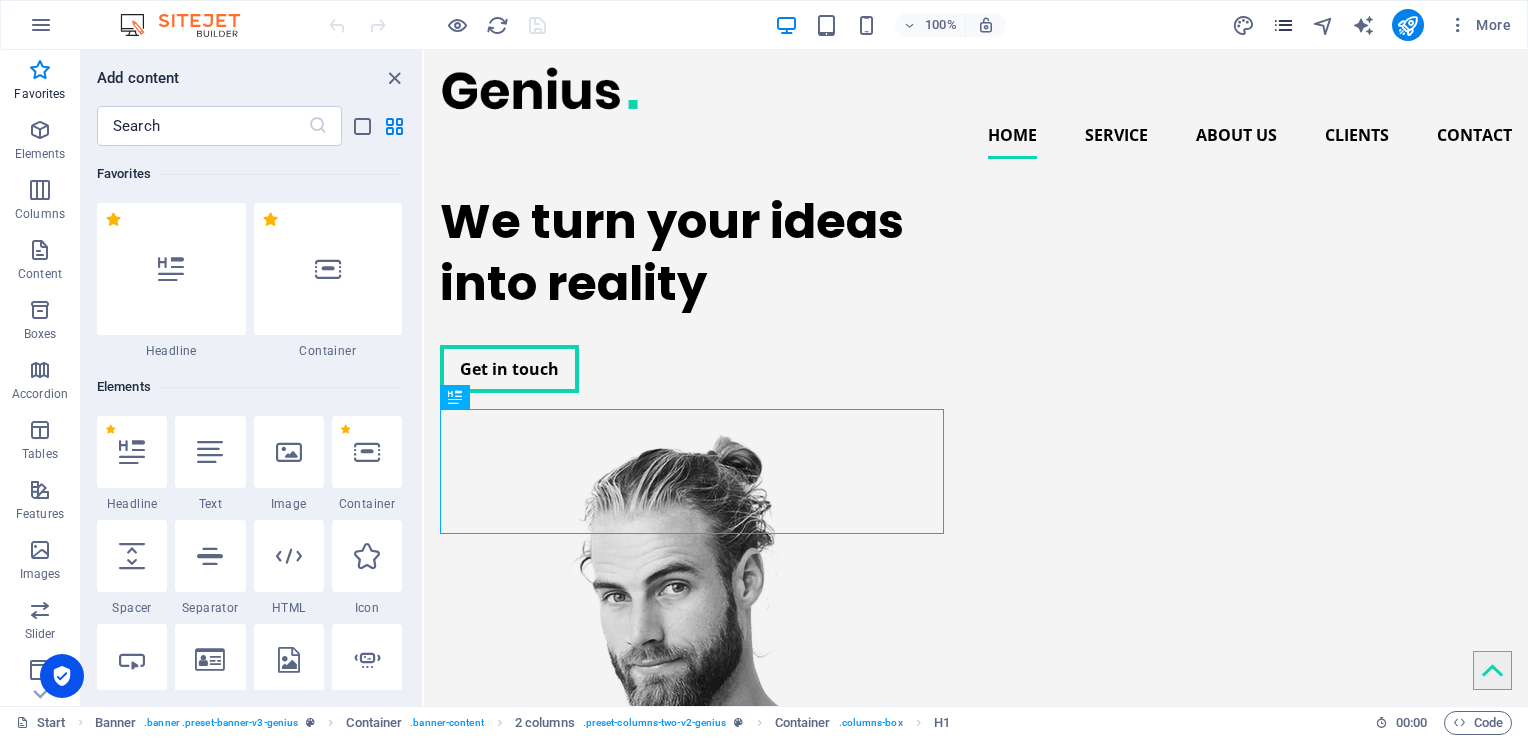 click at bounding box center [1283, 25] 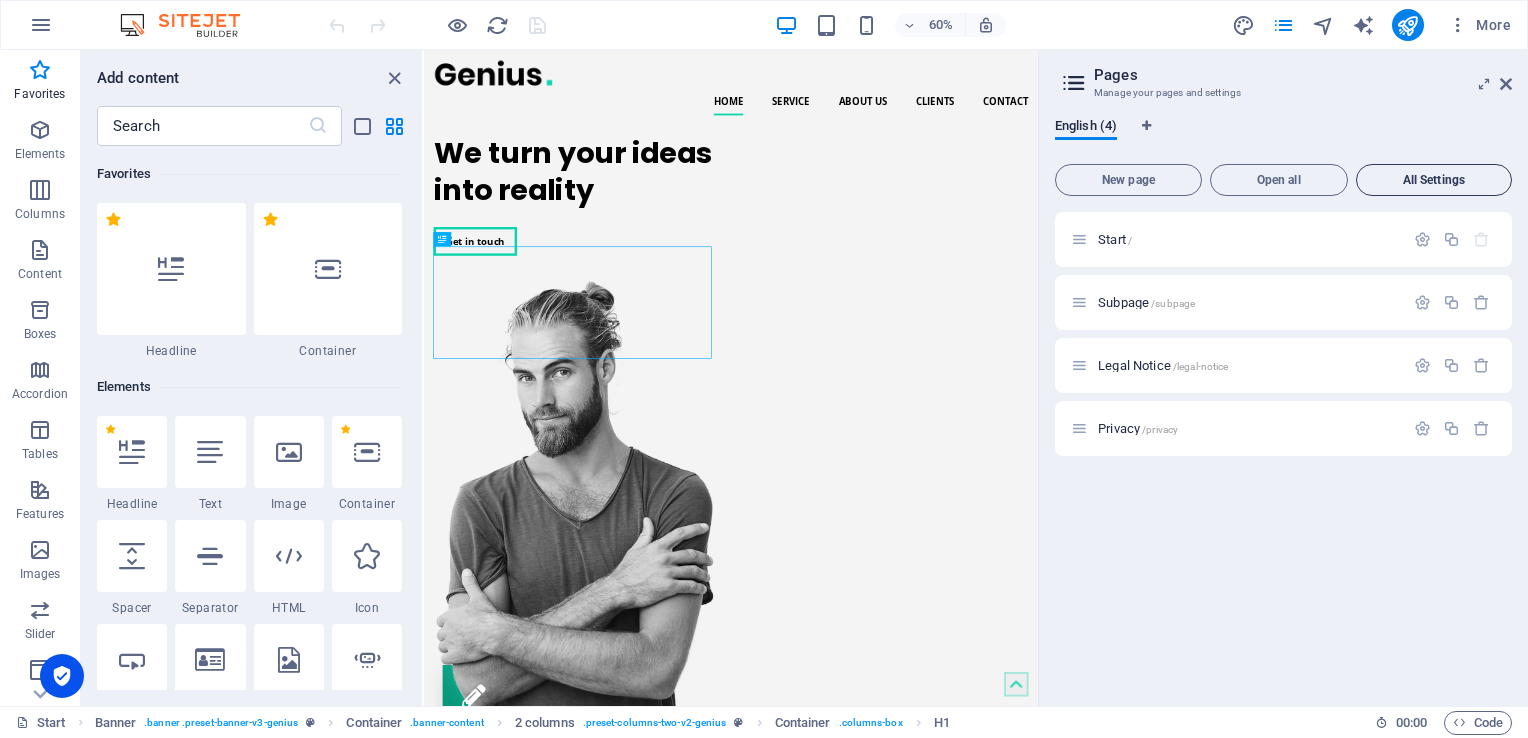 click on "All Settings" at bounding box center [1434, 180] 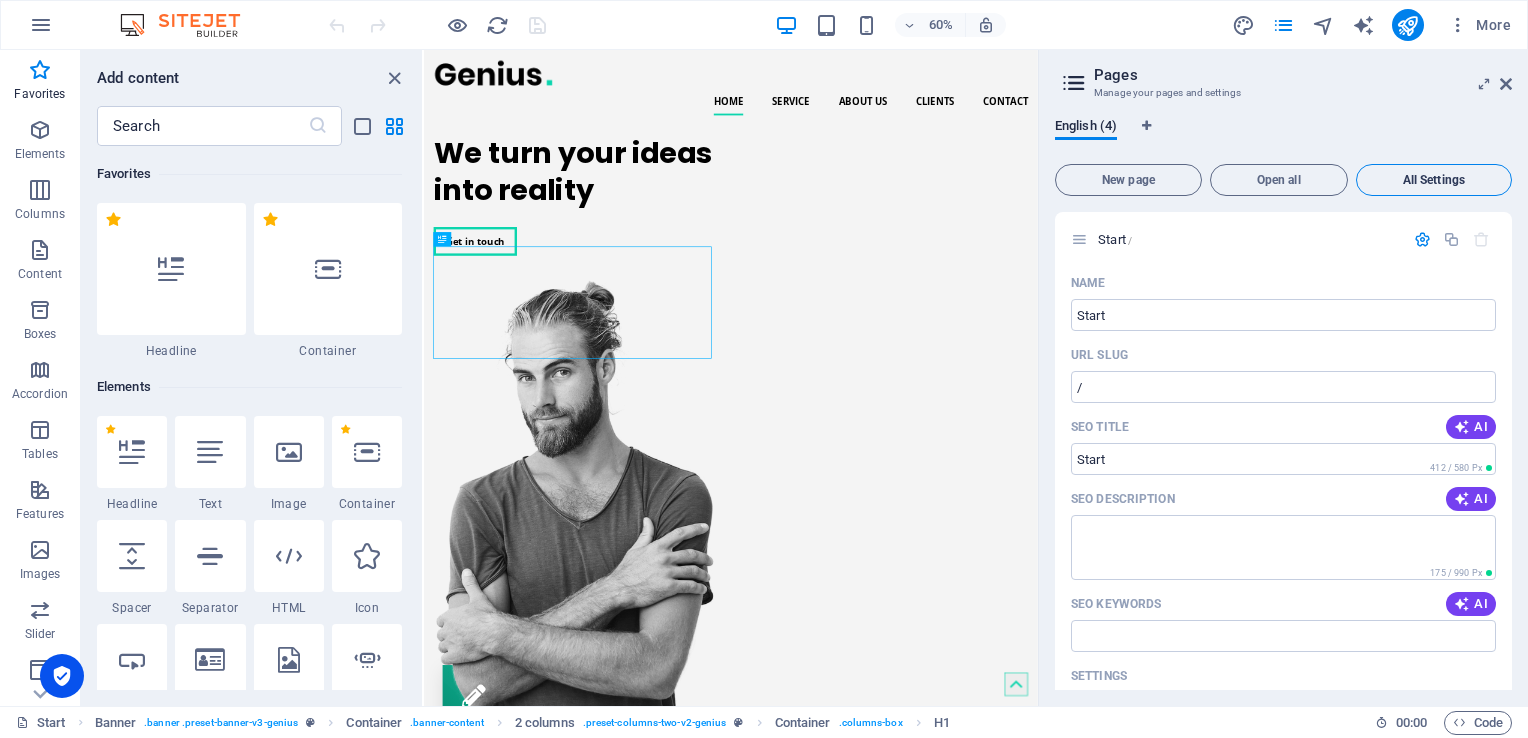 scroll, scrollTop: 2372, scrollLeft: 0, axis: vertical 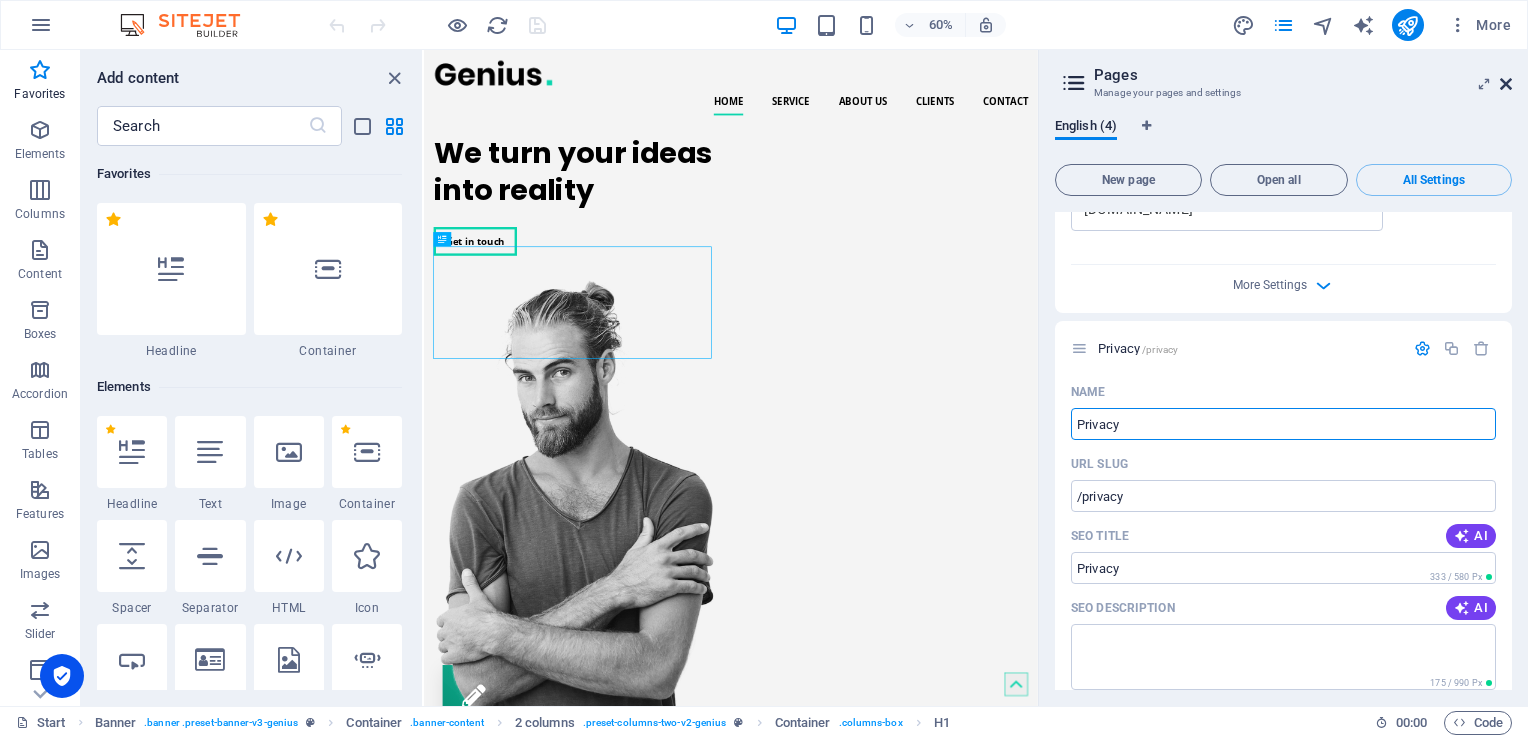 click at bounding box center [1506, 84] 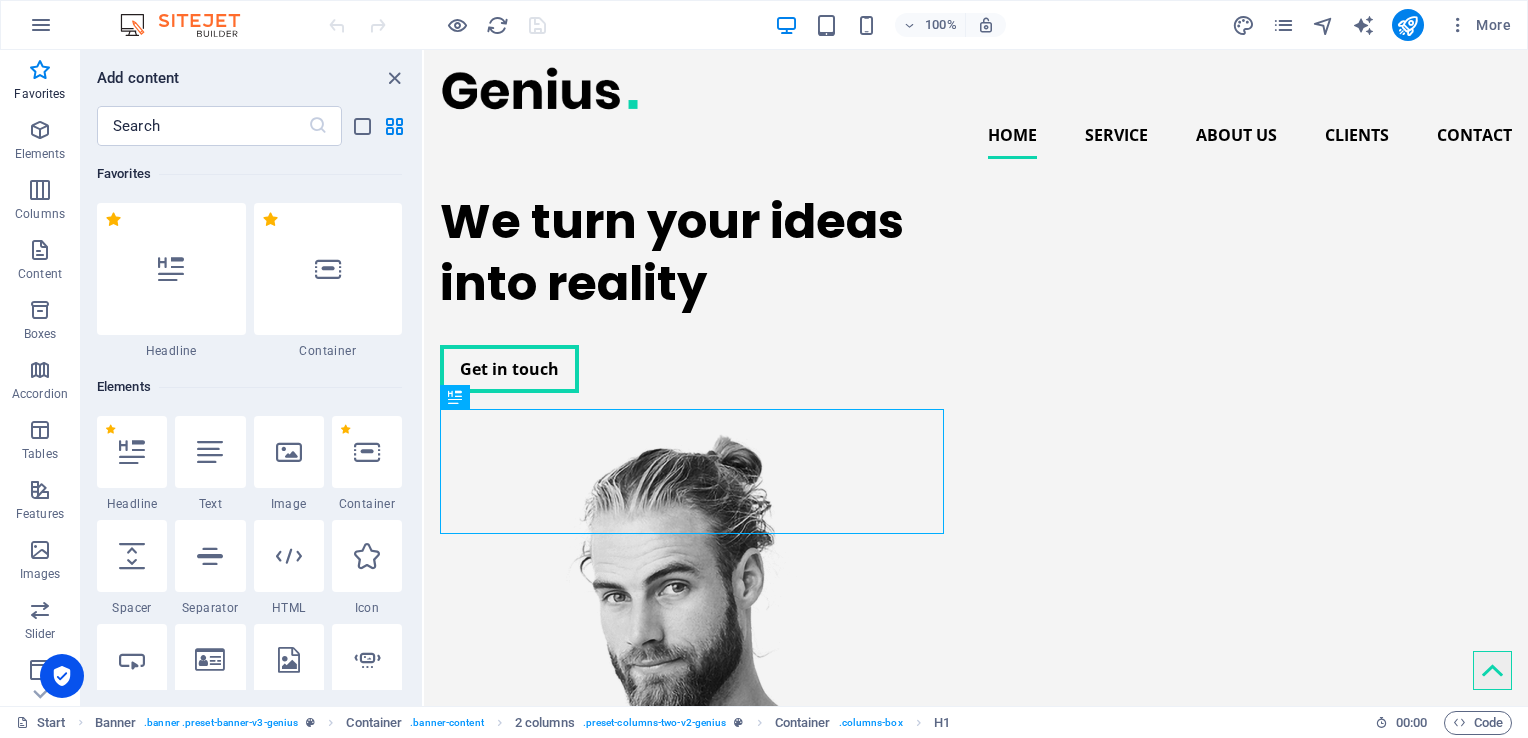 click on "Home Service About us Clients Contact" at bounding box center [976, 135] 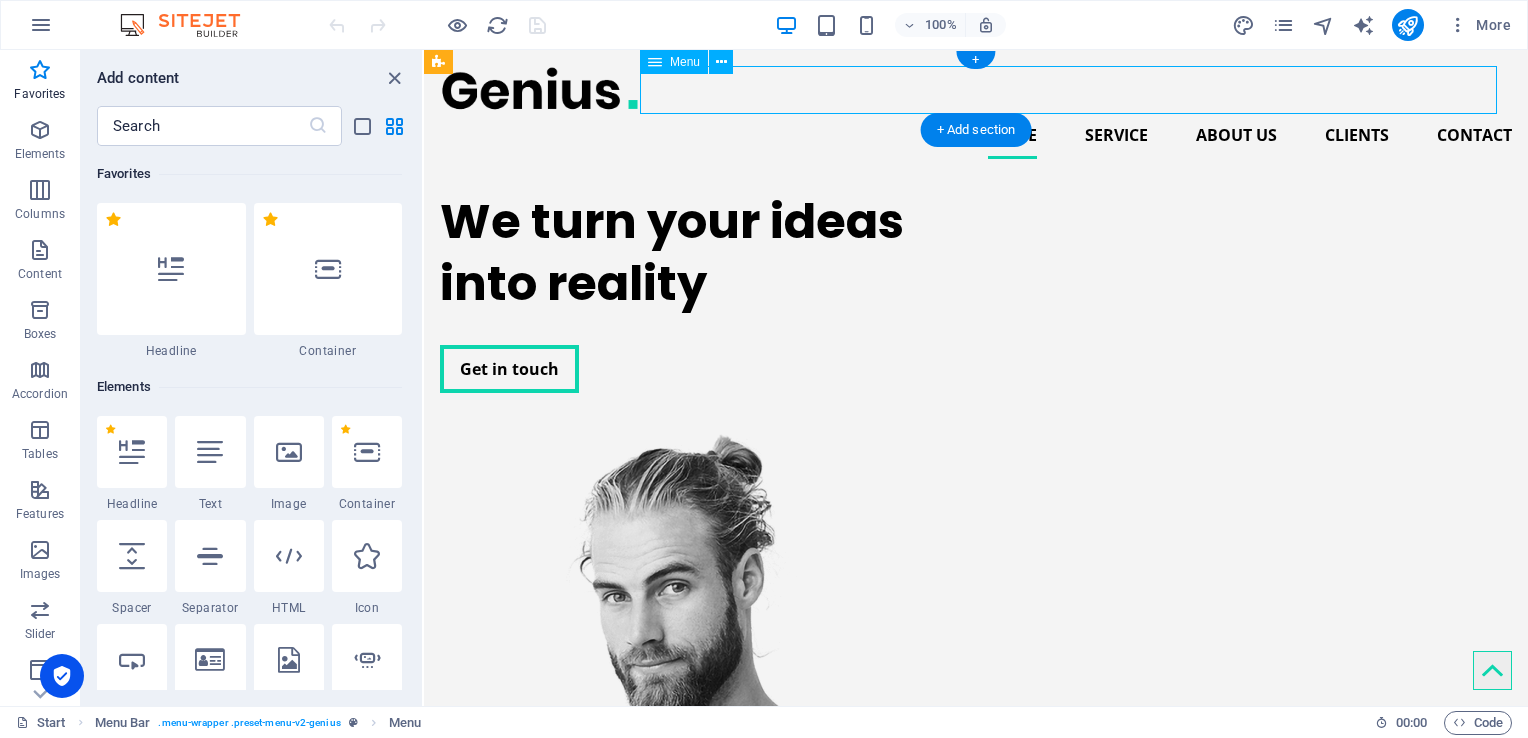 click on "Home Service About us Clients Contact" at bounding box center [976, 112] 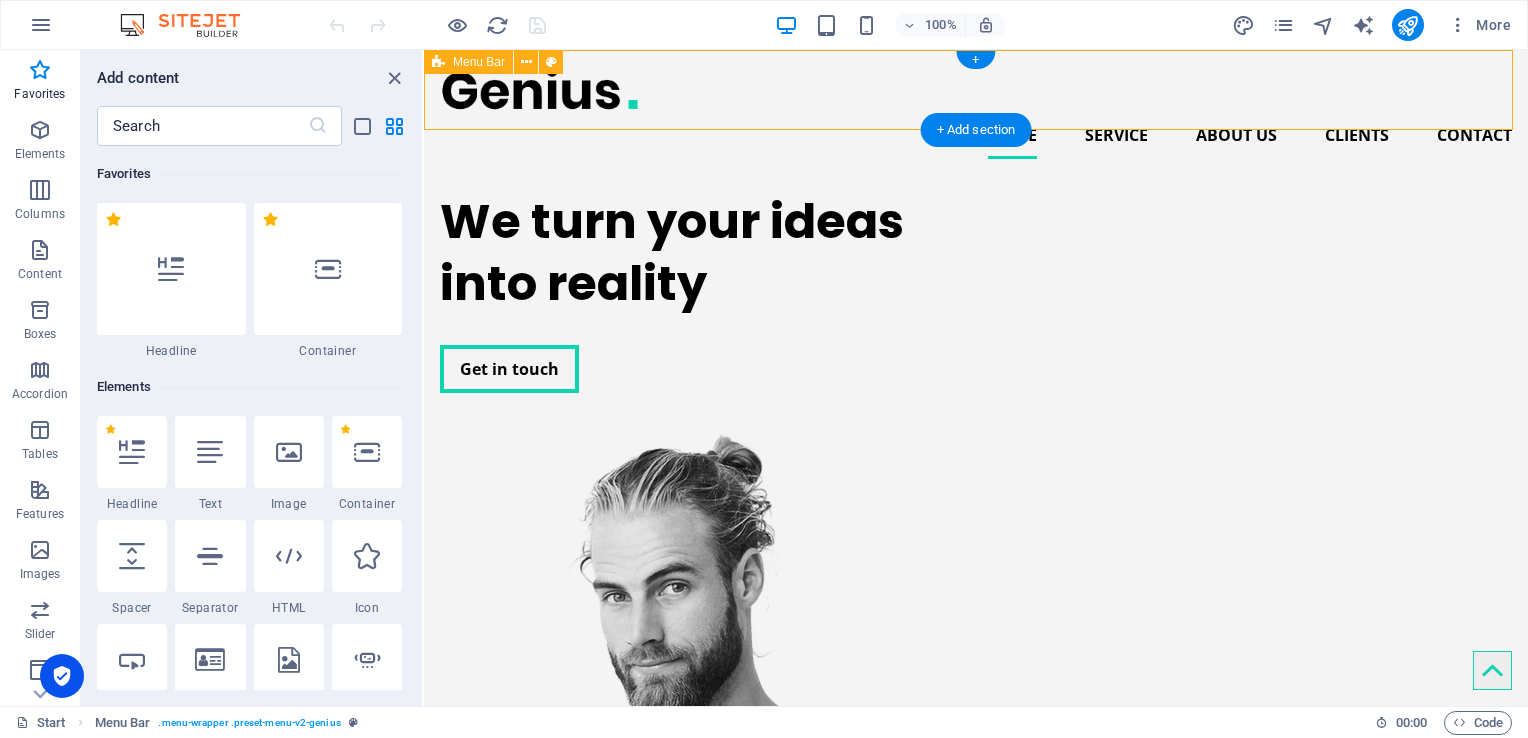 click on "Home Service About us Clients Contact" at bounding box center (976, 135) 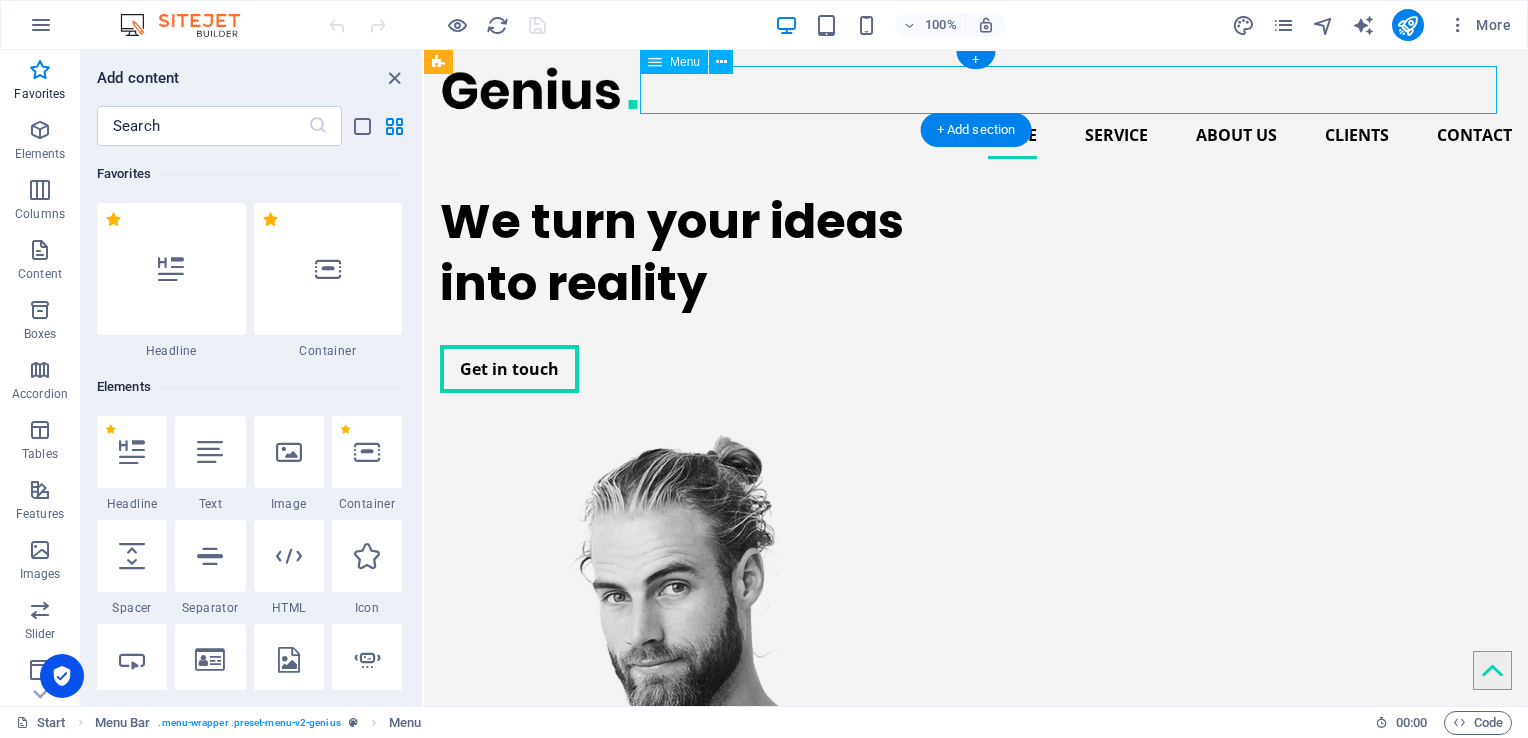 click at bounding box center [696, 813] 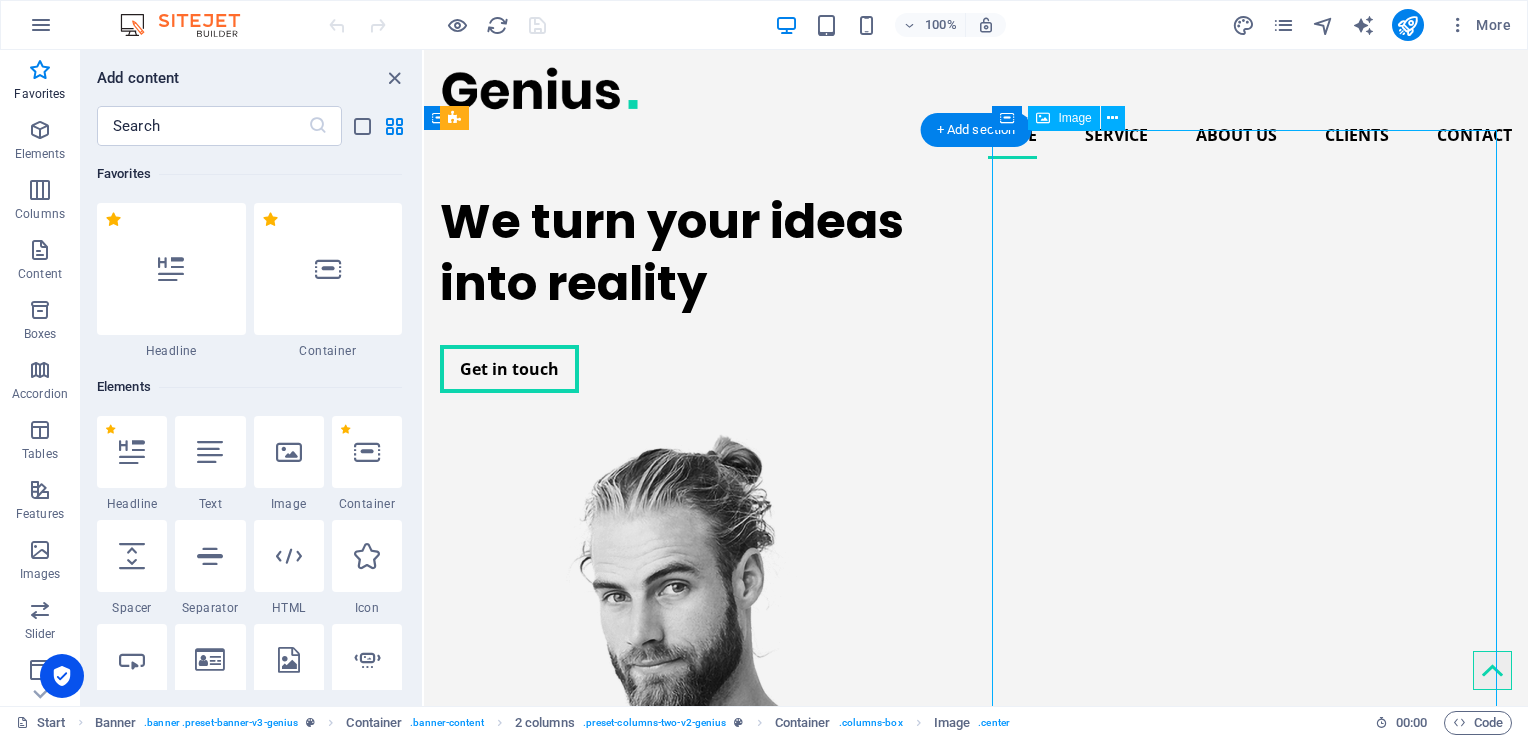 click on "Image" at bounding box center (1063, 118) 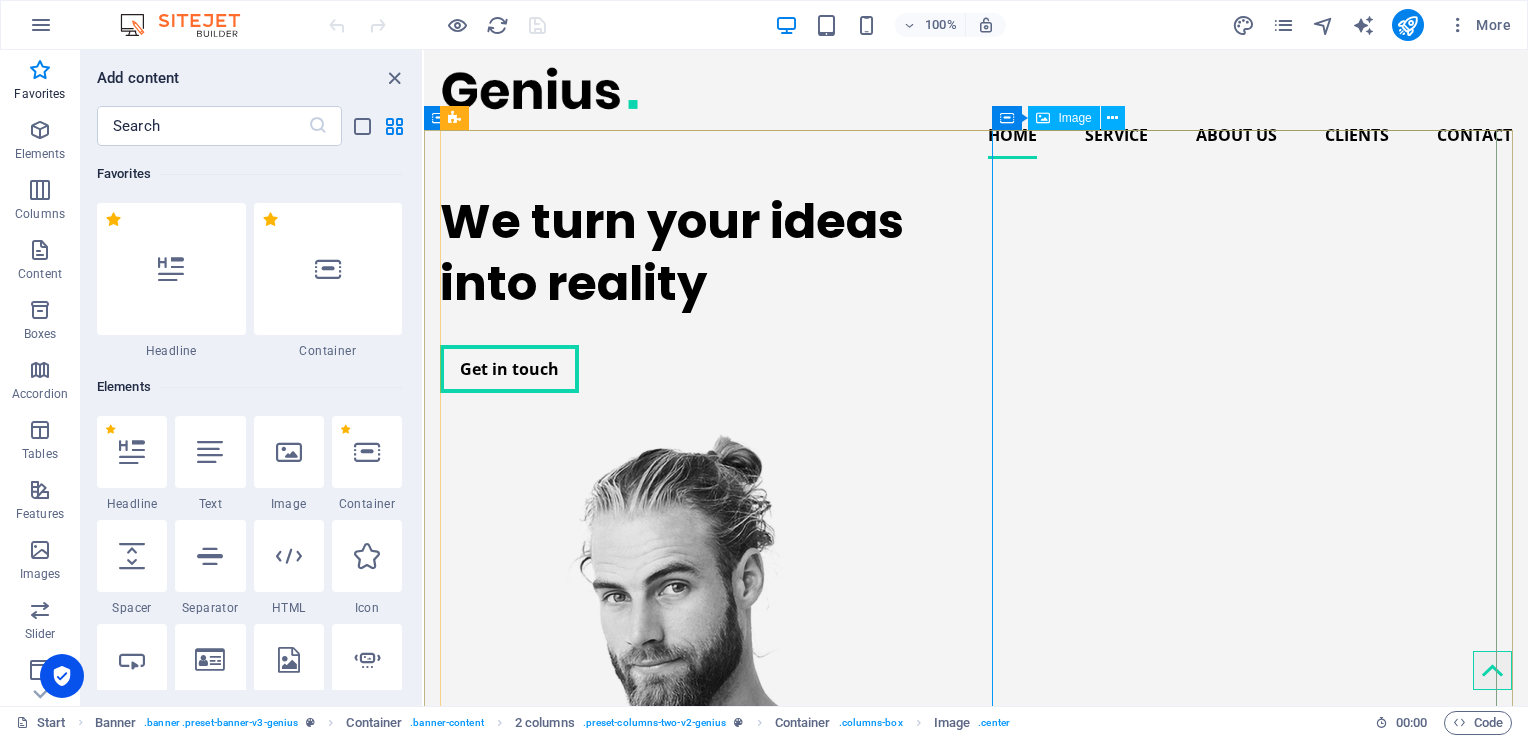 click at bounding box center [696, 813] 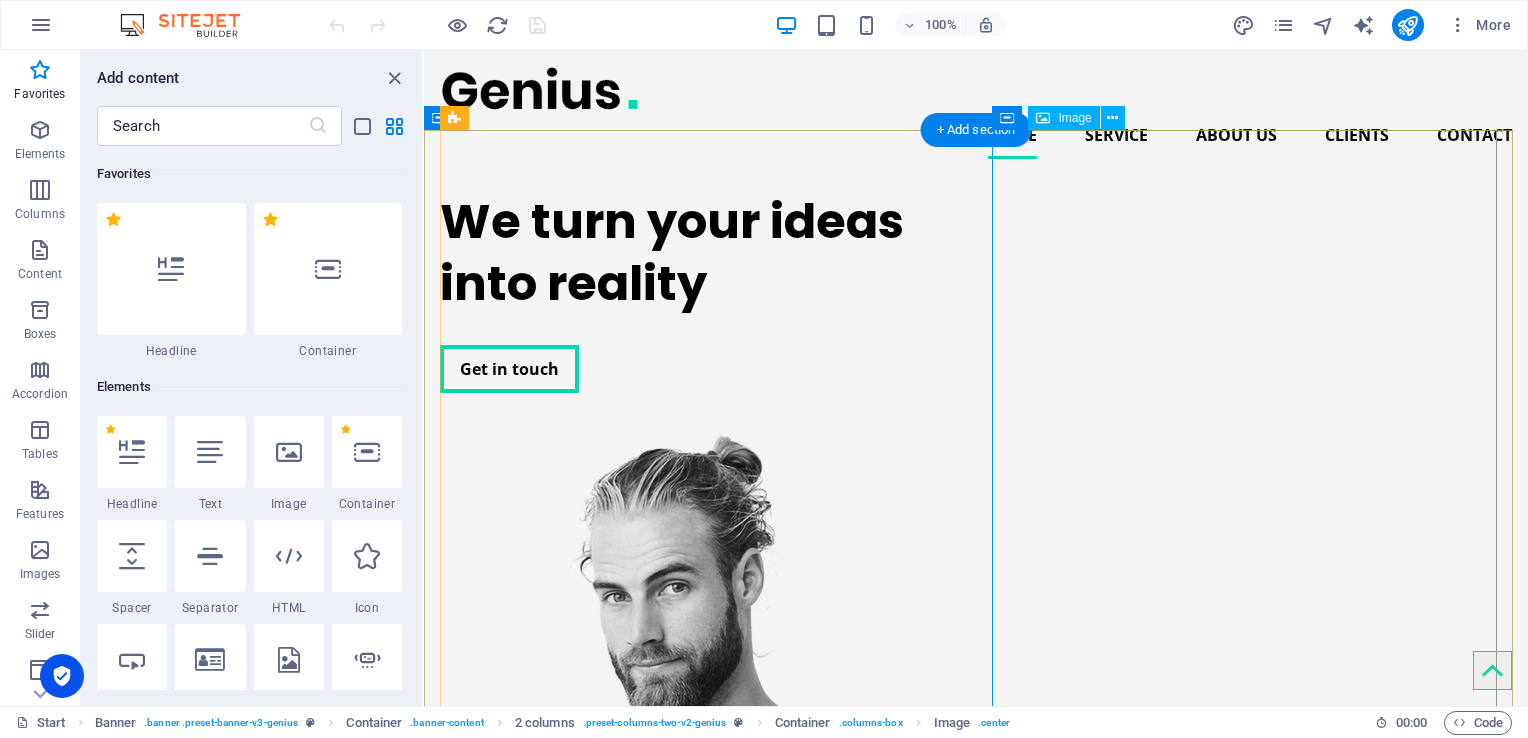 click at bounding box center [696, 813] 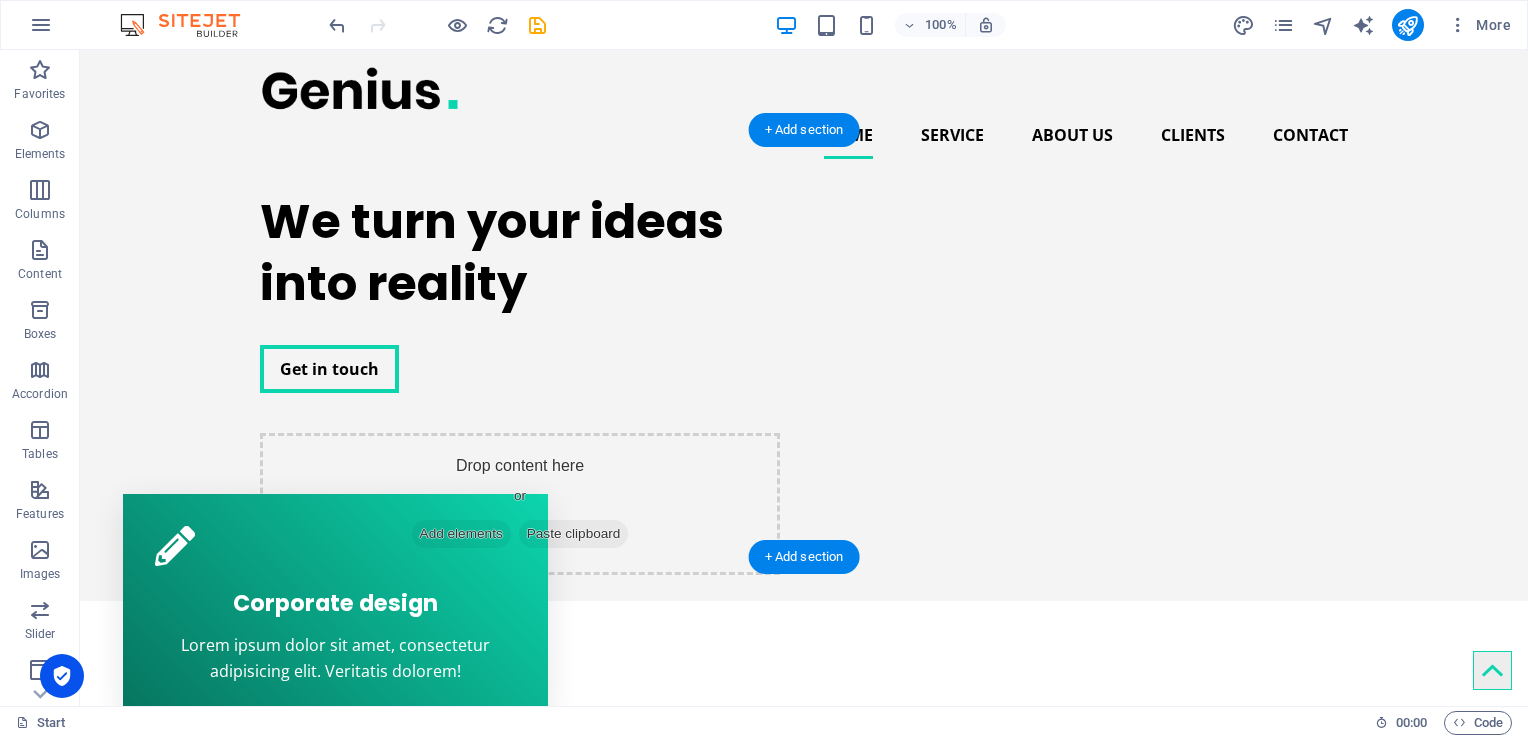 click on "We turn your ideas into reality  Get in touch Drop content here or  Add elements  Paste clipboard" at bounding box center (804, 375) 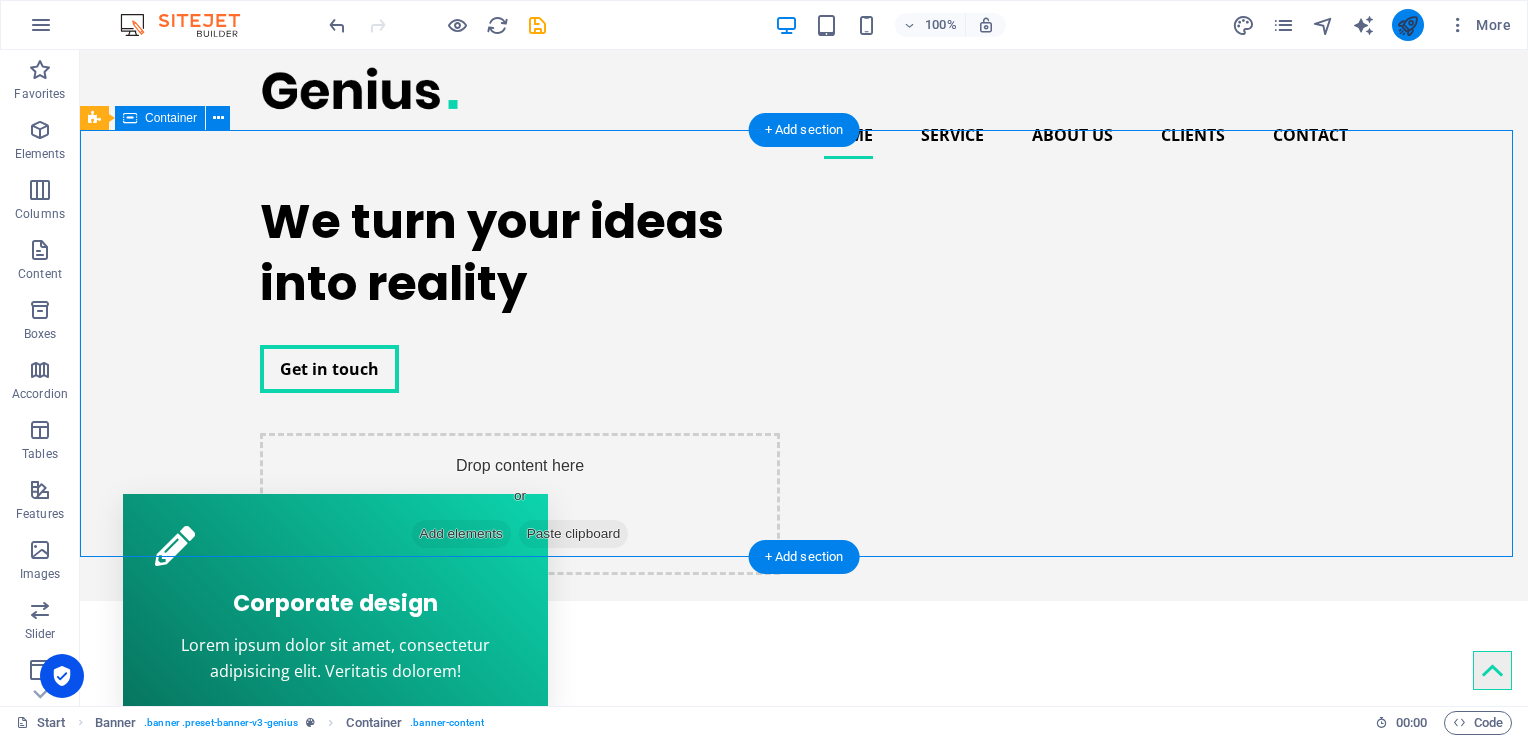 click at bounding box center [1407, 25] 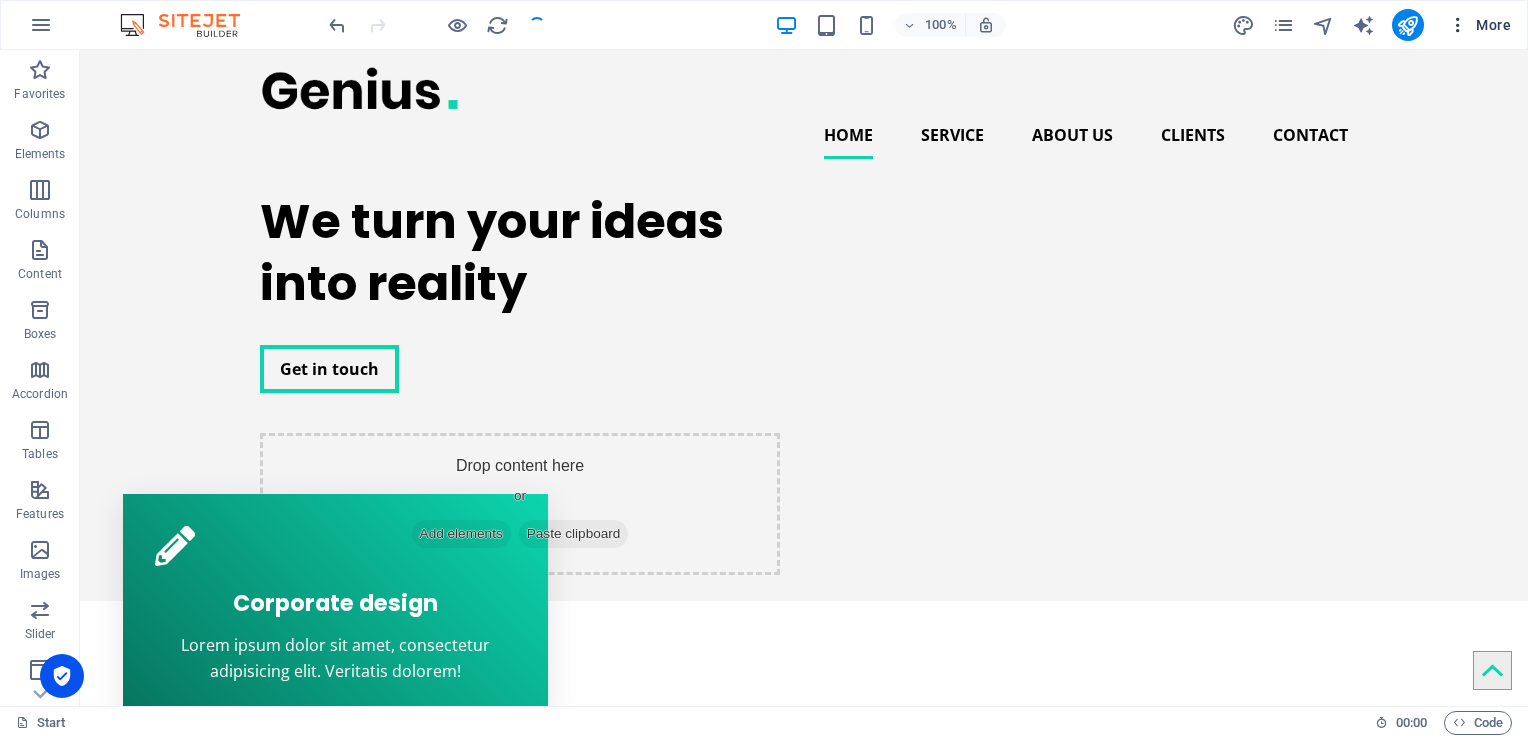 click on "More" at bounding box center (1479, 25) 